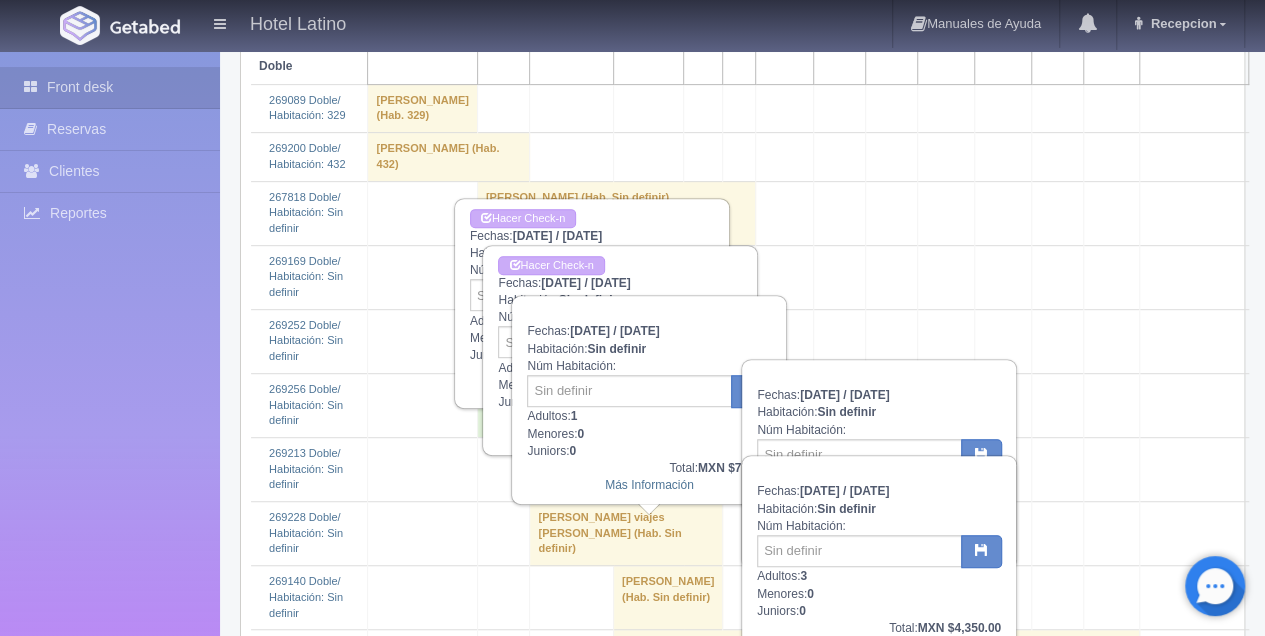 scroll, scrollTop: 133, scrollLeft: 0, axis: vertical 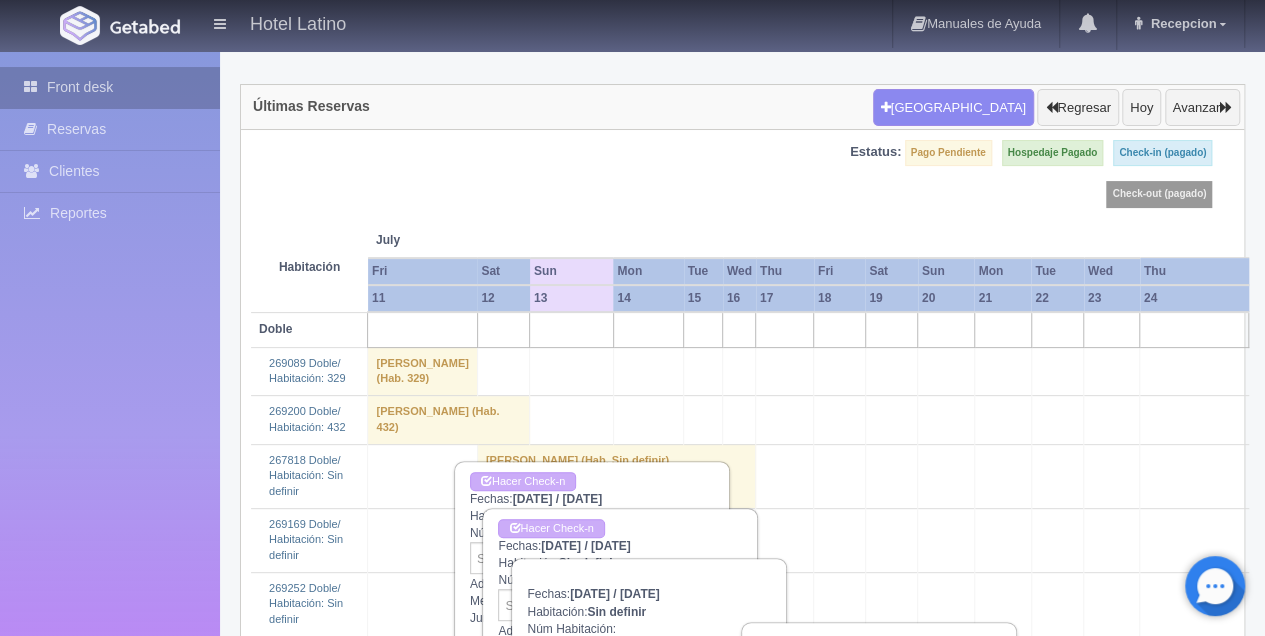 click on "Front desk" at bounding box center (110, 87) 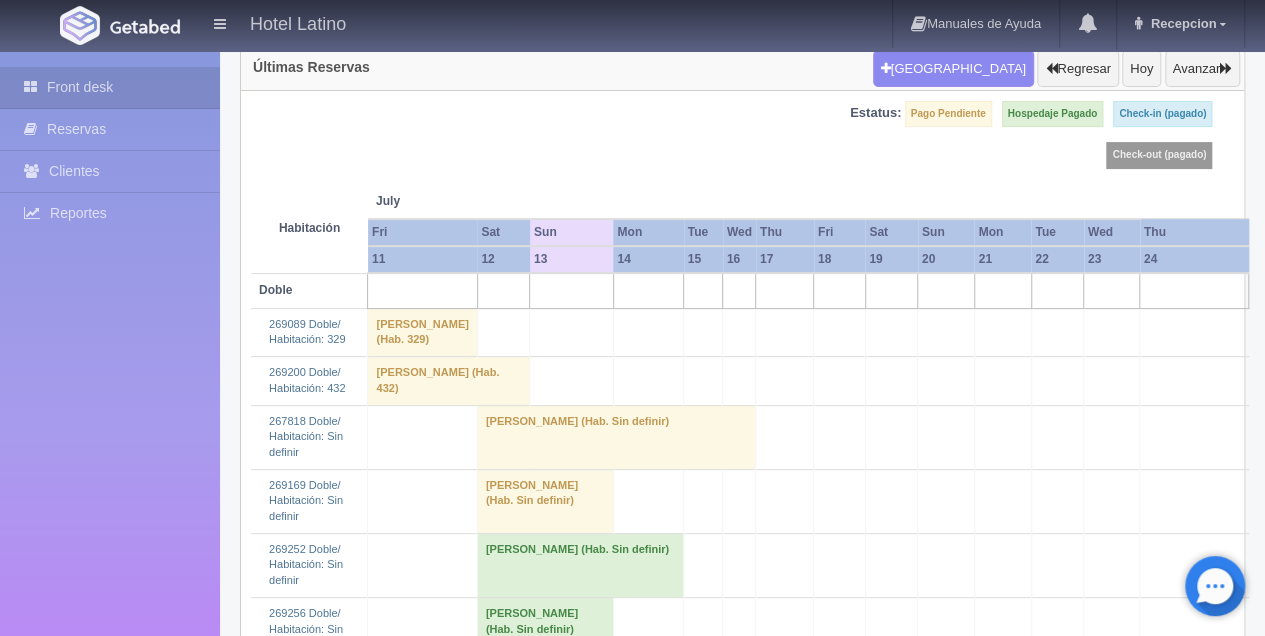 scroll, scrollTop: 400, scrollLeft: 0, axis: vertical 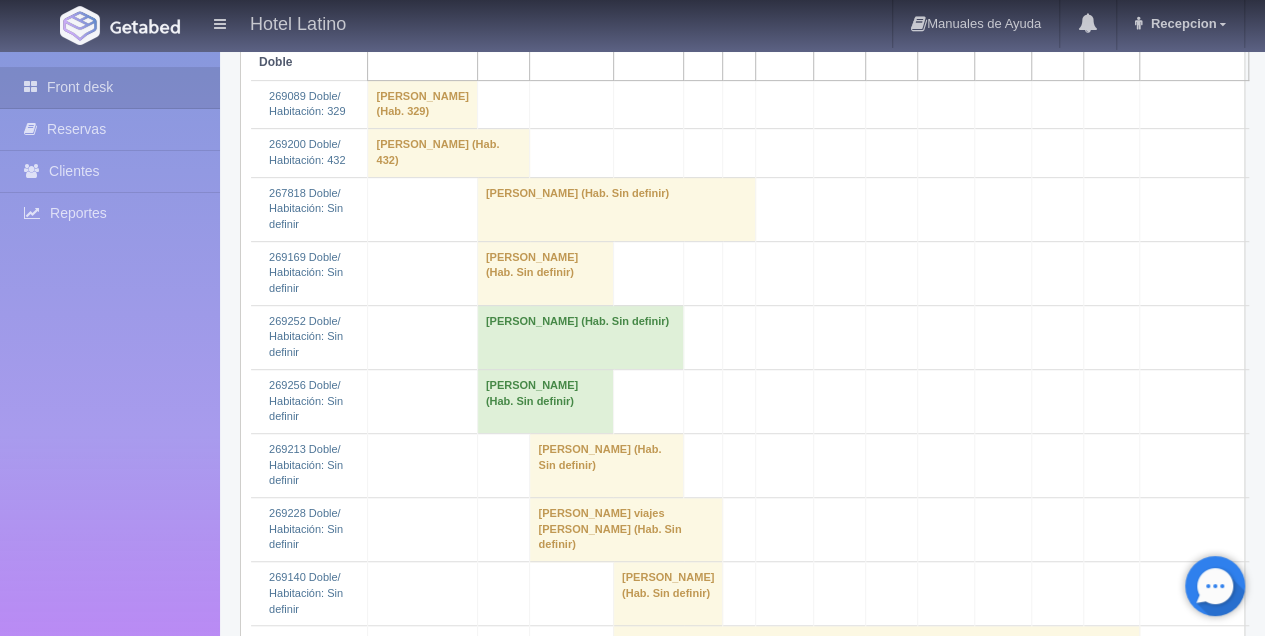 click on "[PERSON_NAME] 												(Hab. Sin definir)" at bounding box center [545, 401] 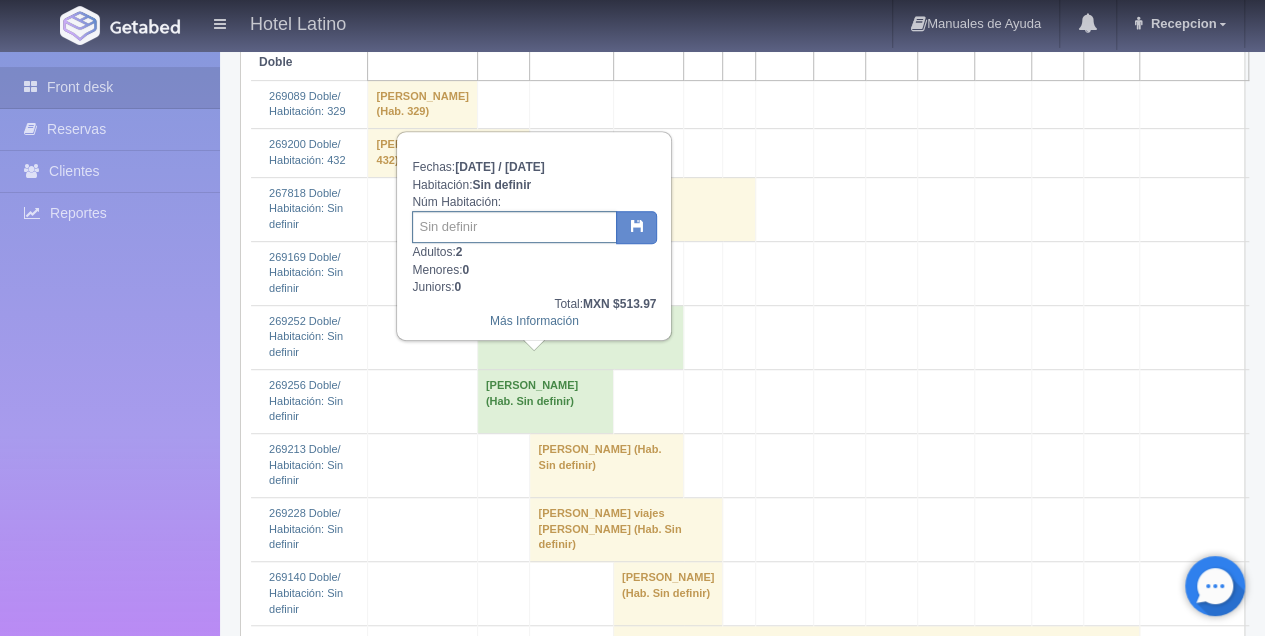 click at bounding box center [514, 227] 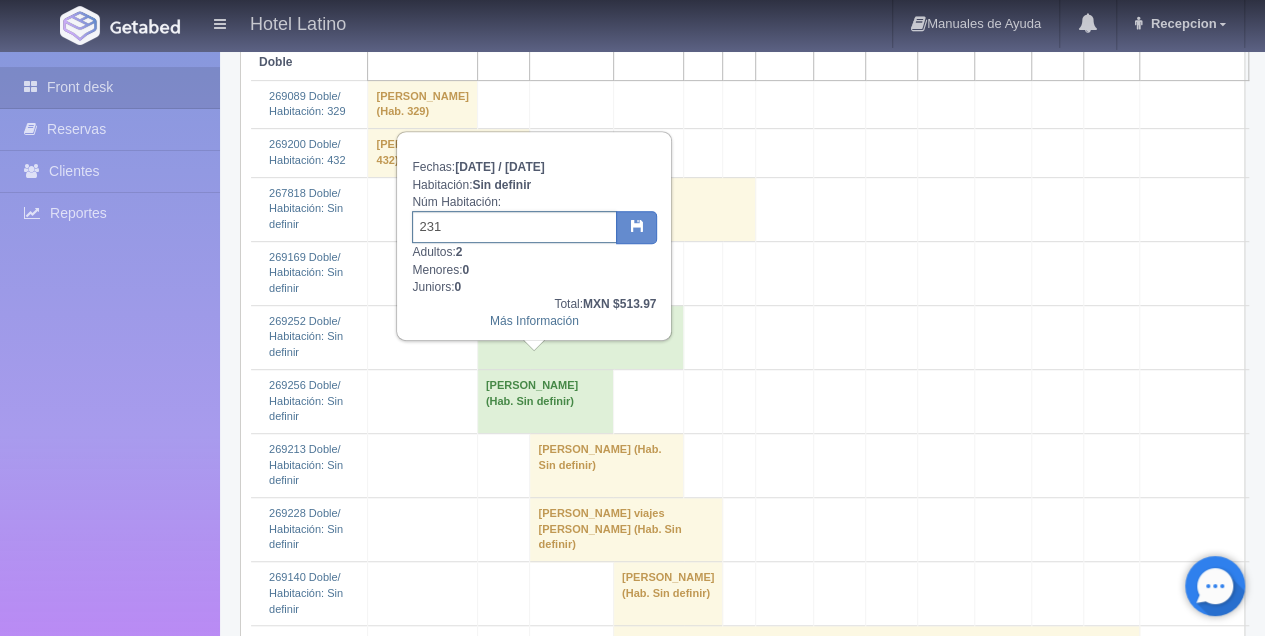 type on "231" 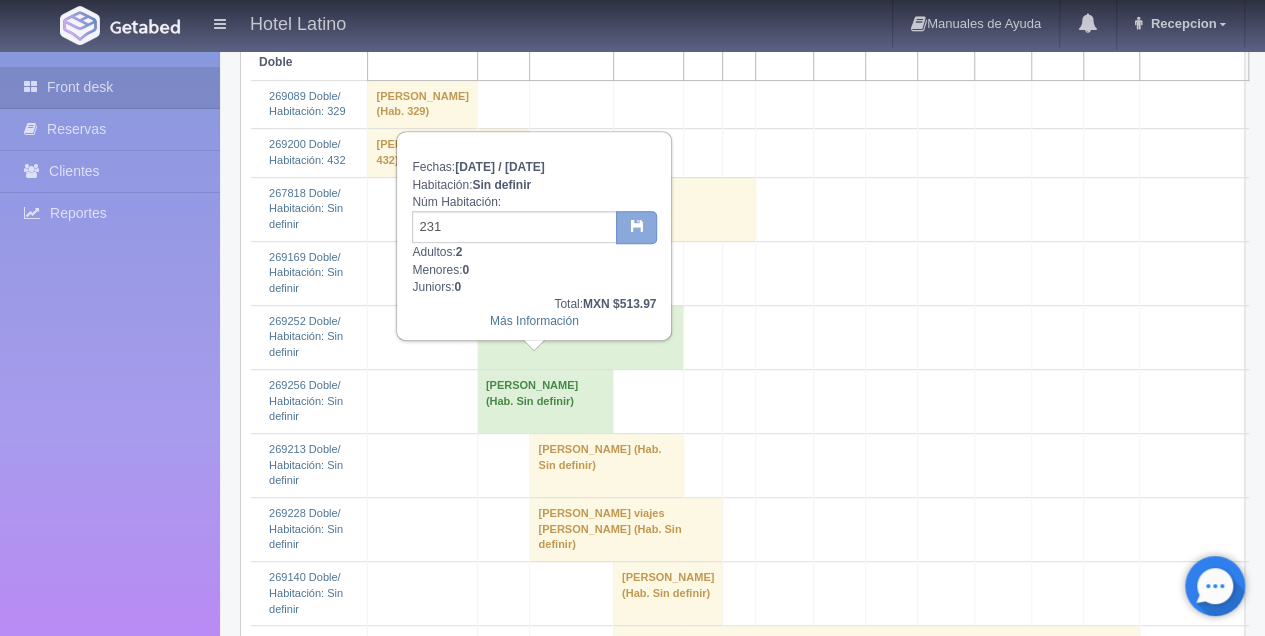 click at bounding box center [636, 228] 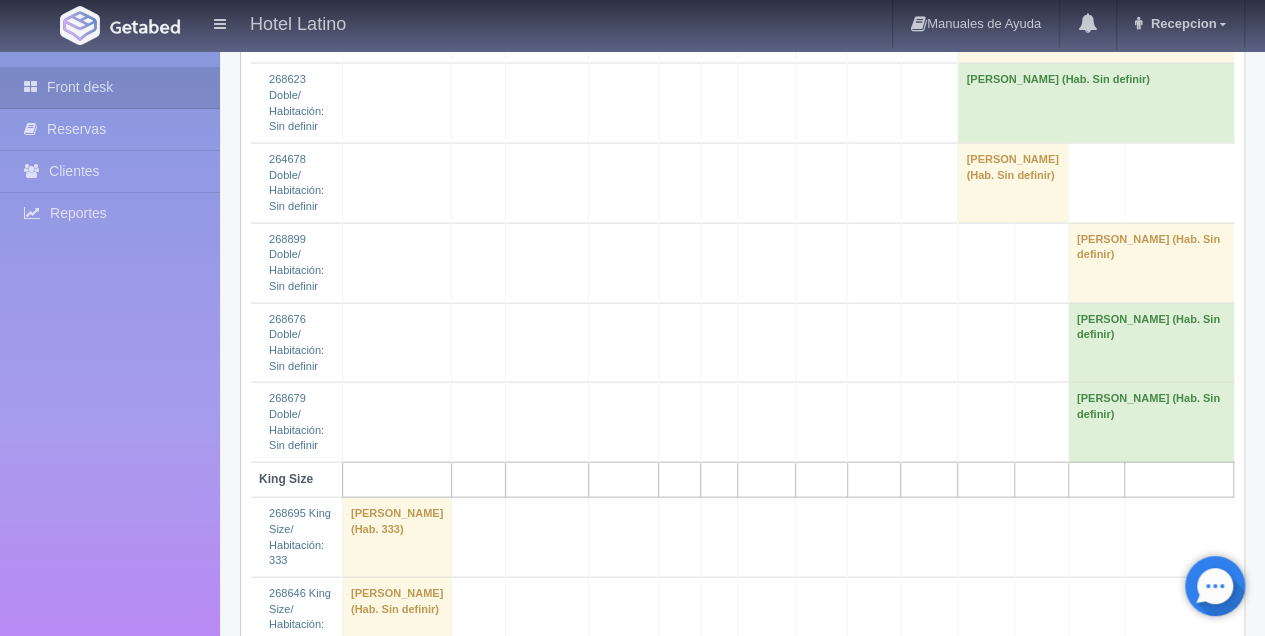 scroll, scrollTop: 2000, scrollLeft: 0, axis: vertical 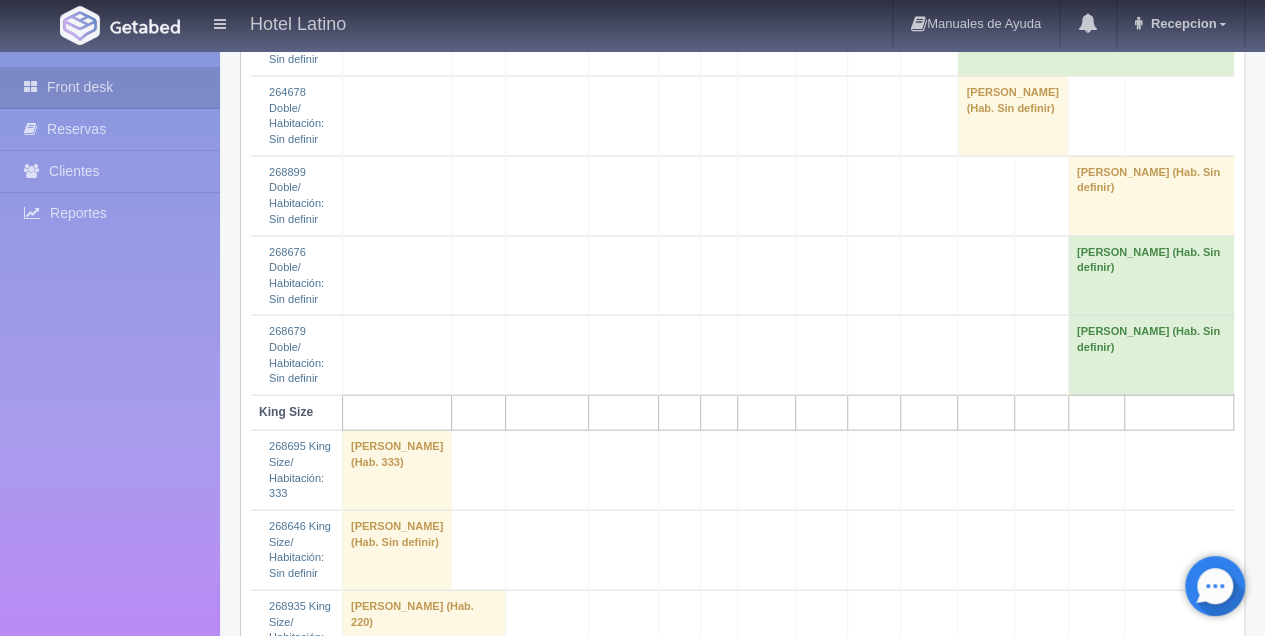 click on "[PERSON_NAME] 												(Hab. Sin definir)" at bounding box center (520, 1349) 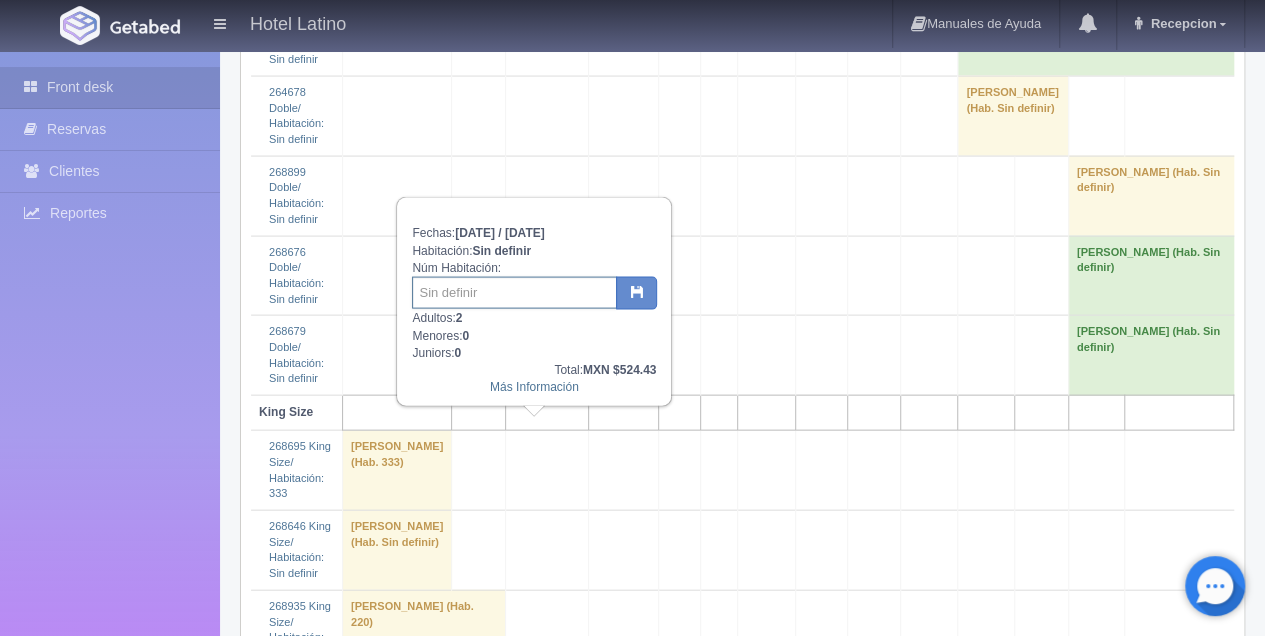 click at bounding box center [514, 293] 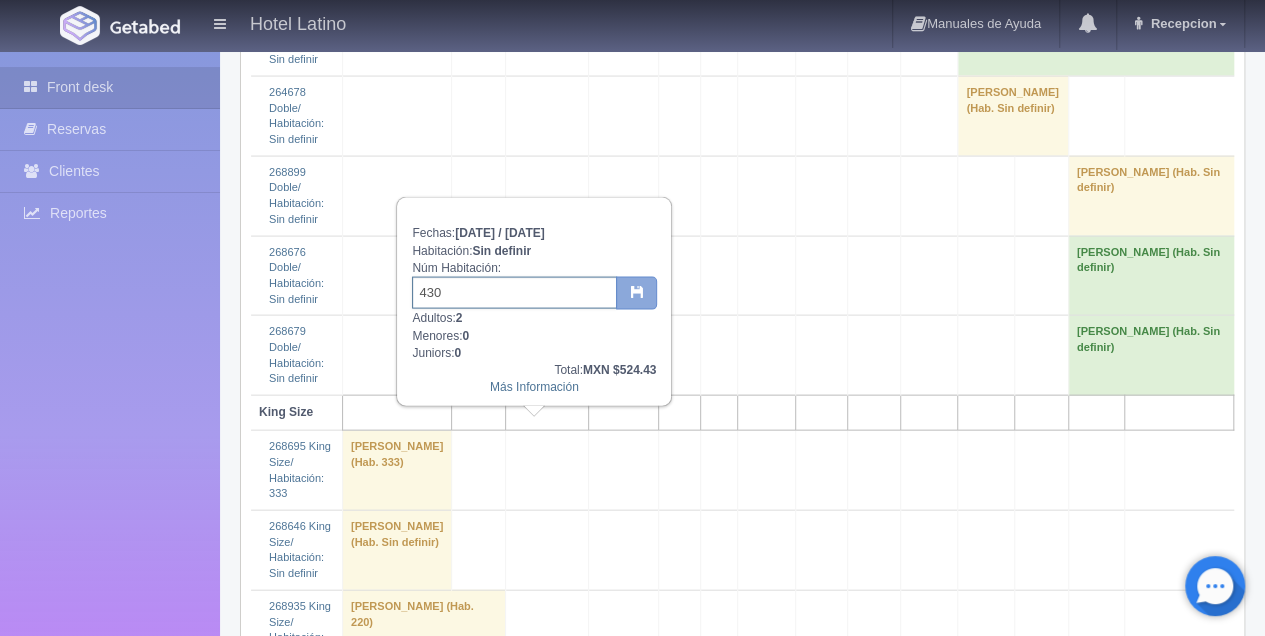 type on "430" 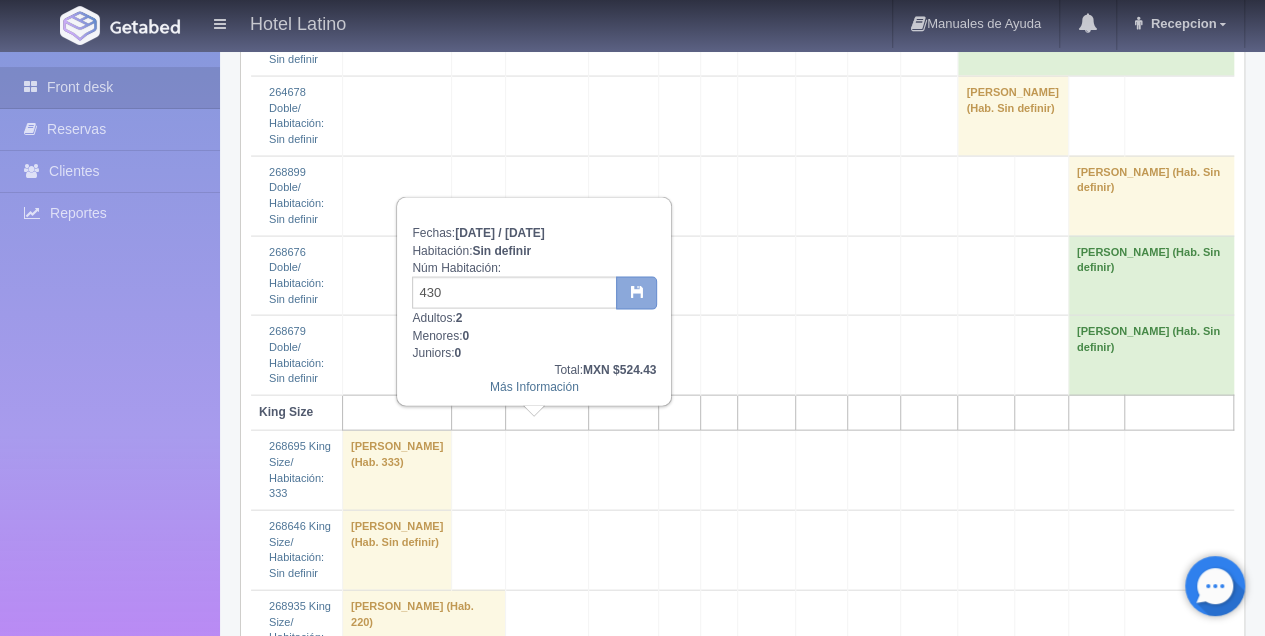 click at bounding box center (636, 291) 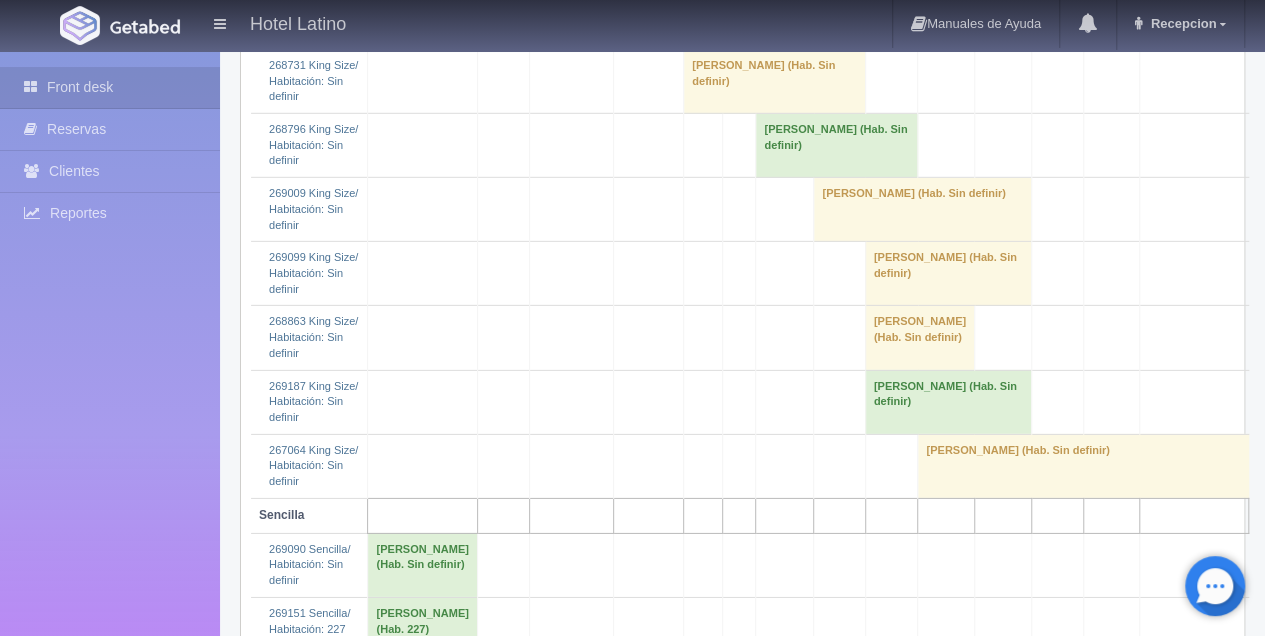 scroll, scrollTop: 2933, scrollLeft: 0, axis: vertical 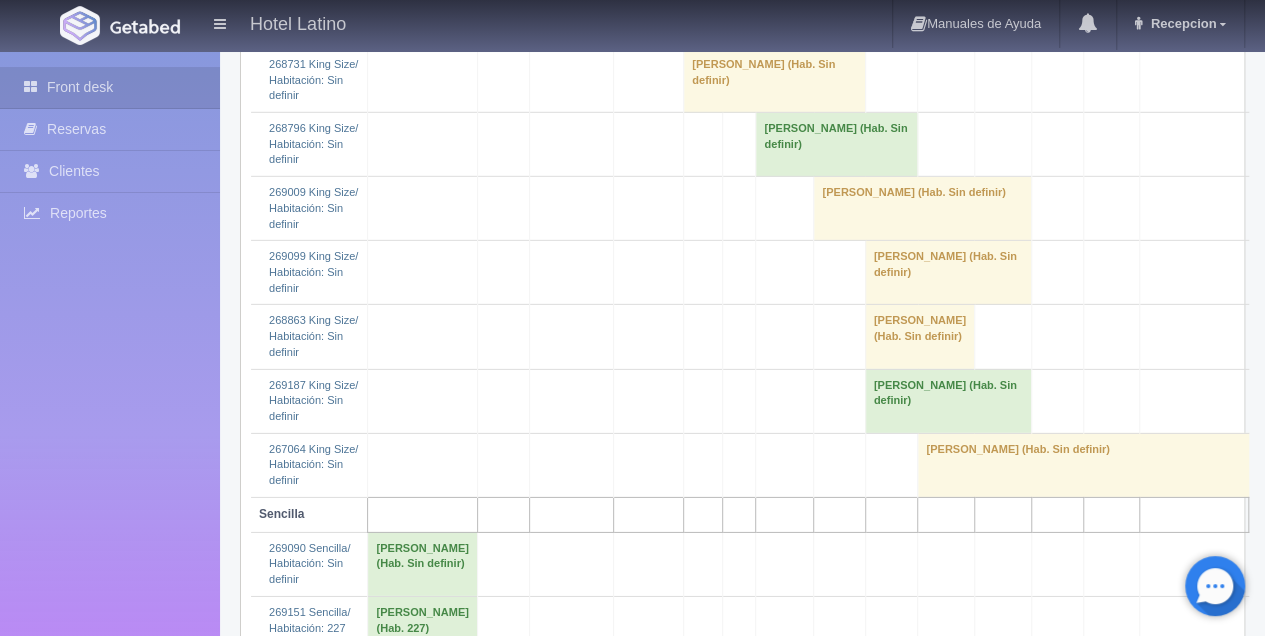 click on "[PERSON_NAME] 												(Hab. Sin definir)" at bounding box center [545, 838] 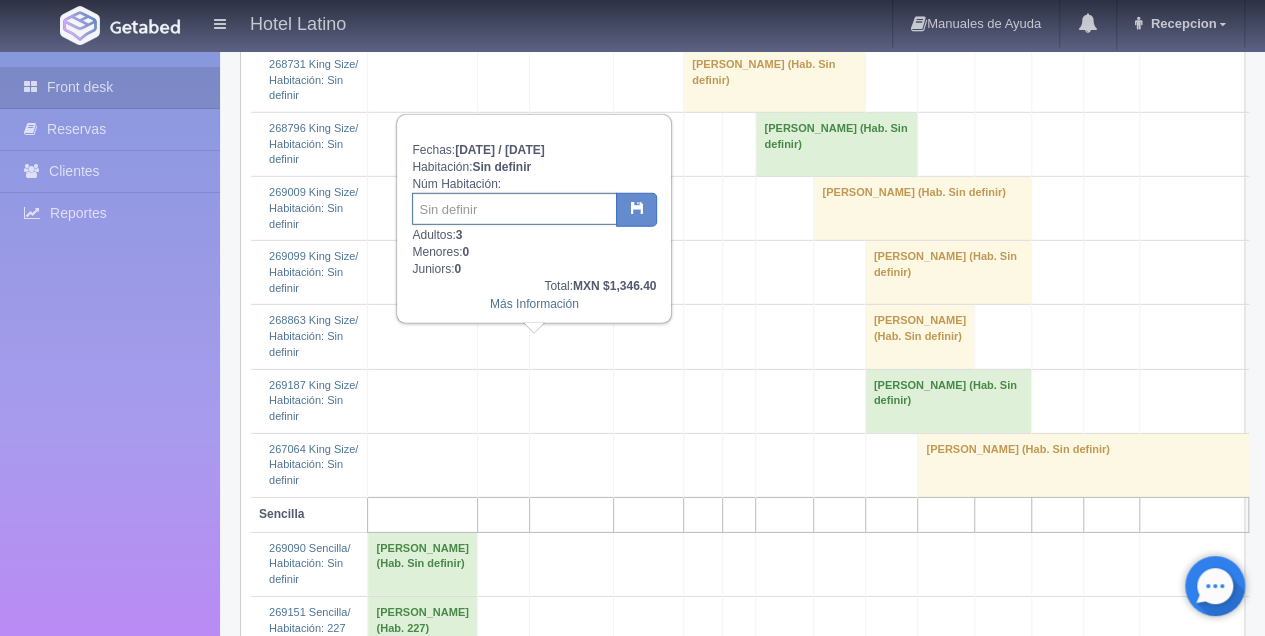 click at bounding box center [514, 209] 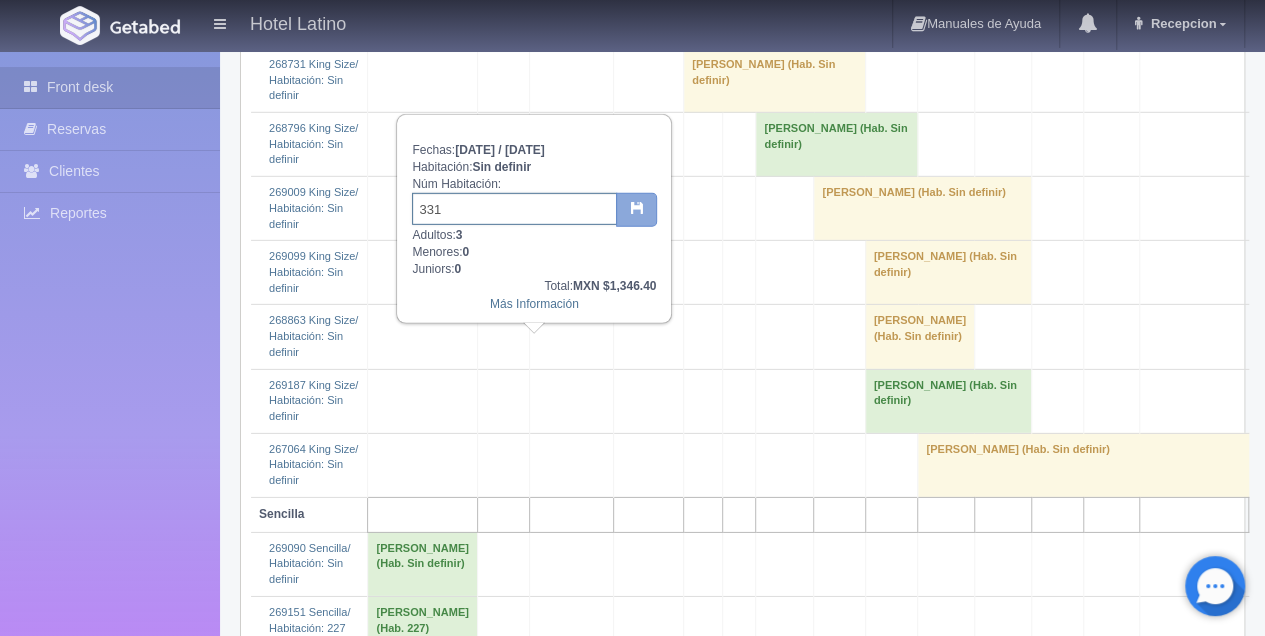 type on "331" 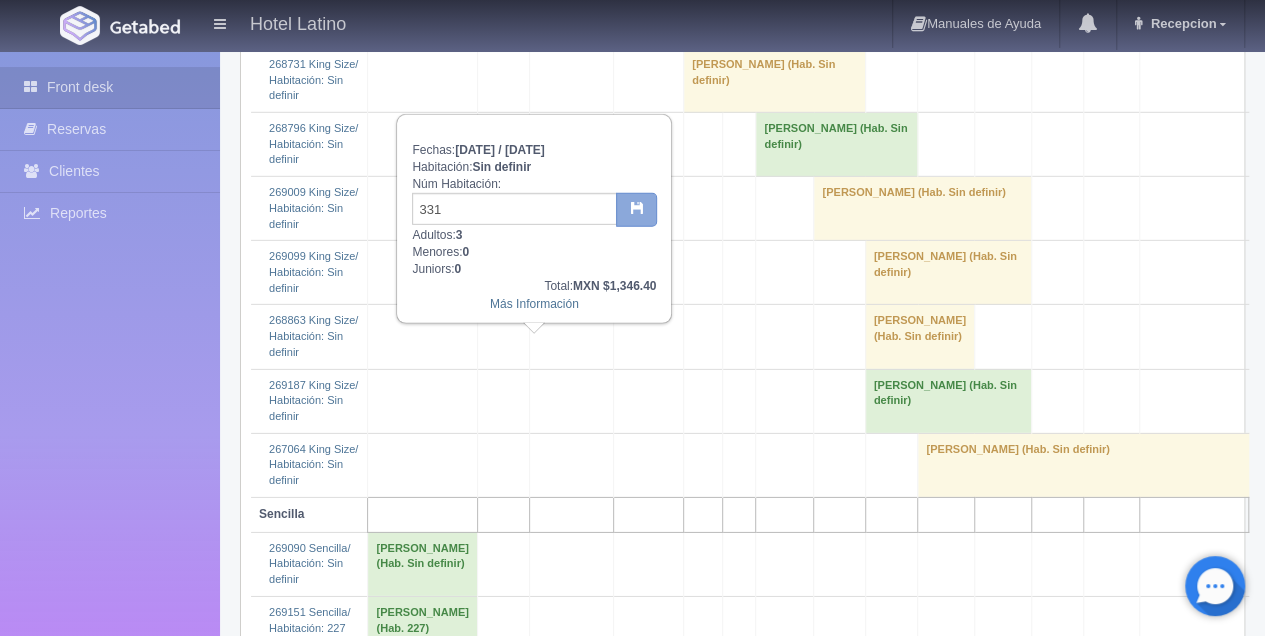 click at bounding box center (636, 207) 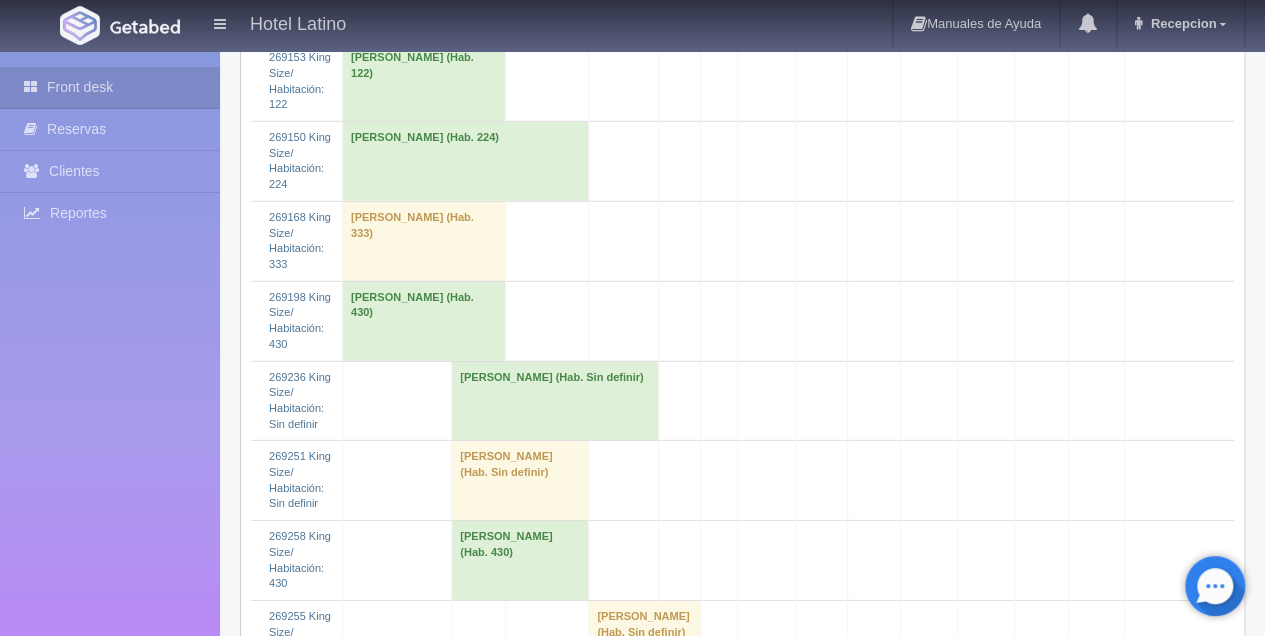 scroll, scrollTop: 2800, scrollLeft: 0, axis: vertical 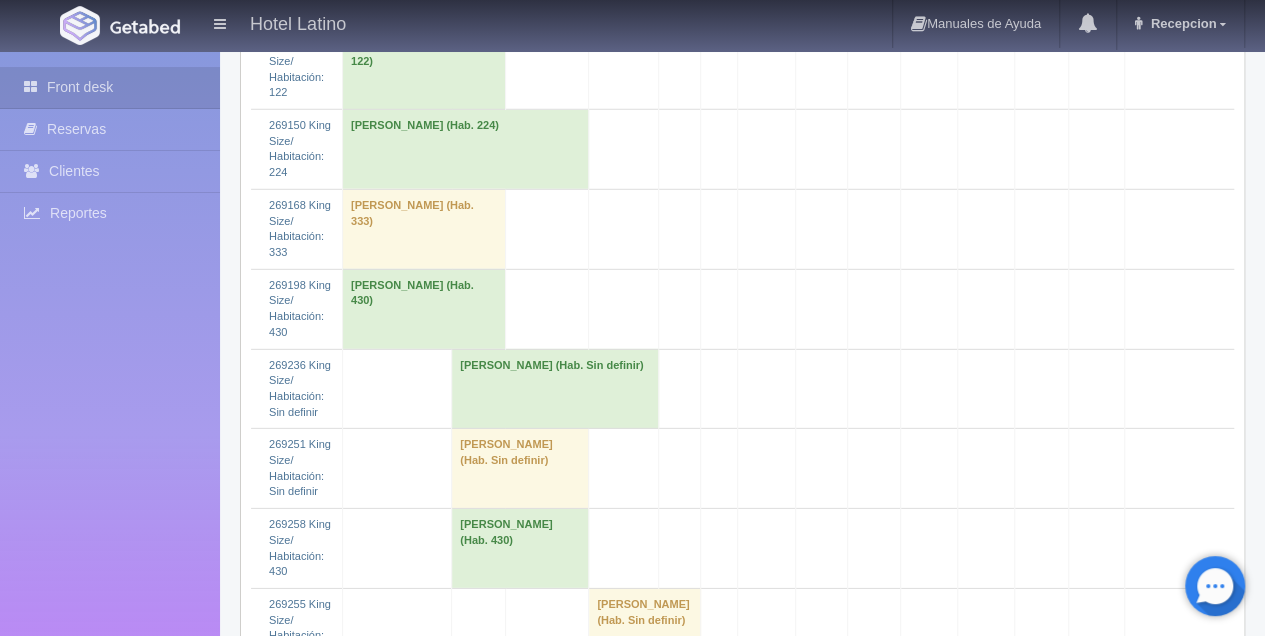click on "Oscar Daniel Javalera Ayala 												(Hab. Sin definir)" at bounding box center [520, 1701] 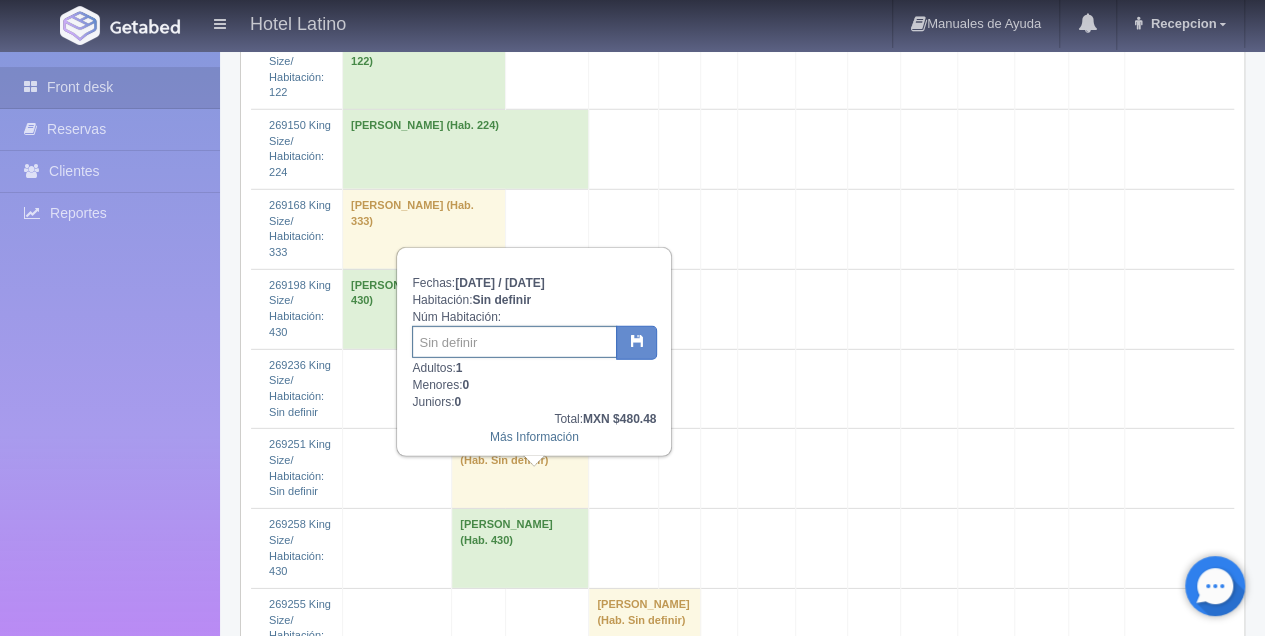 click at bounding box center (514, 342) 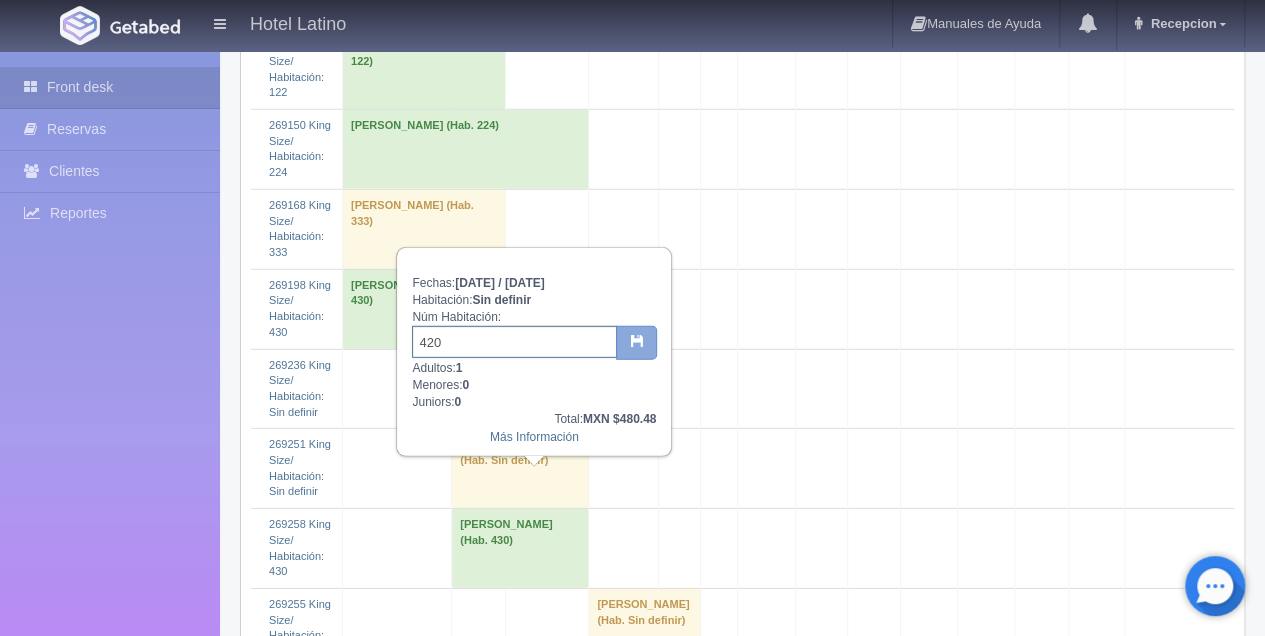 type on "420" 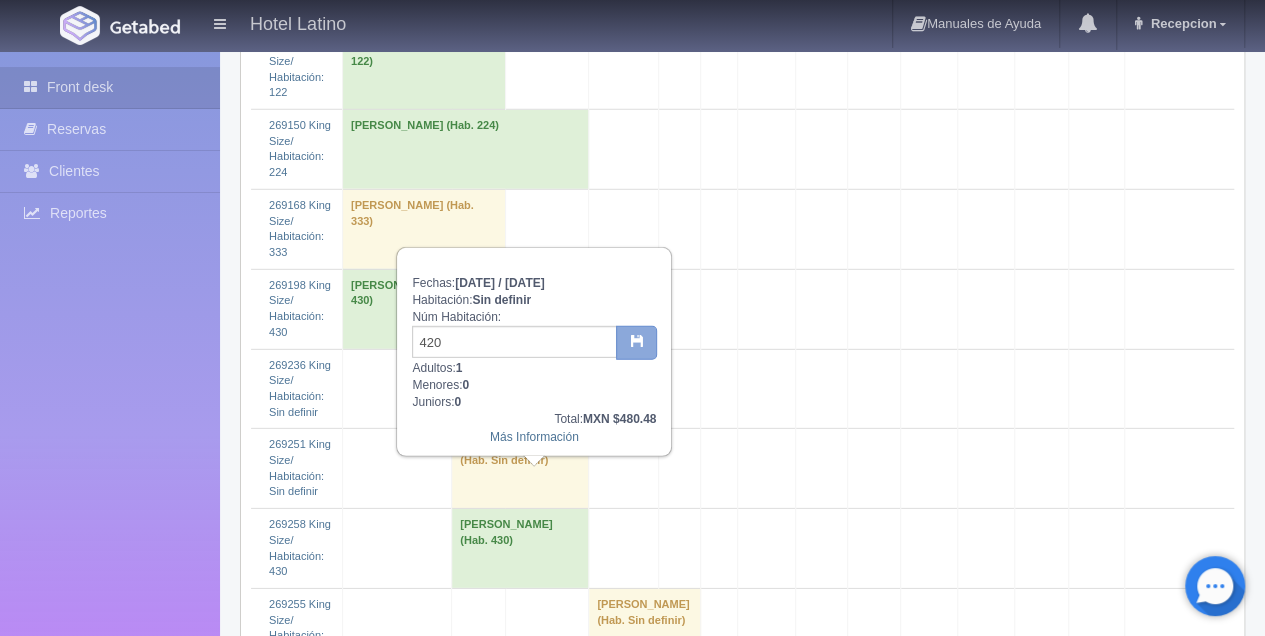 click at bounding box center [636, 340] 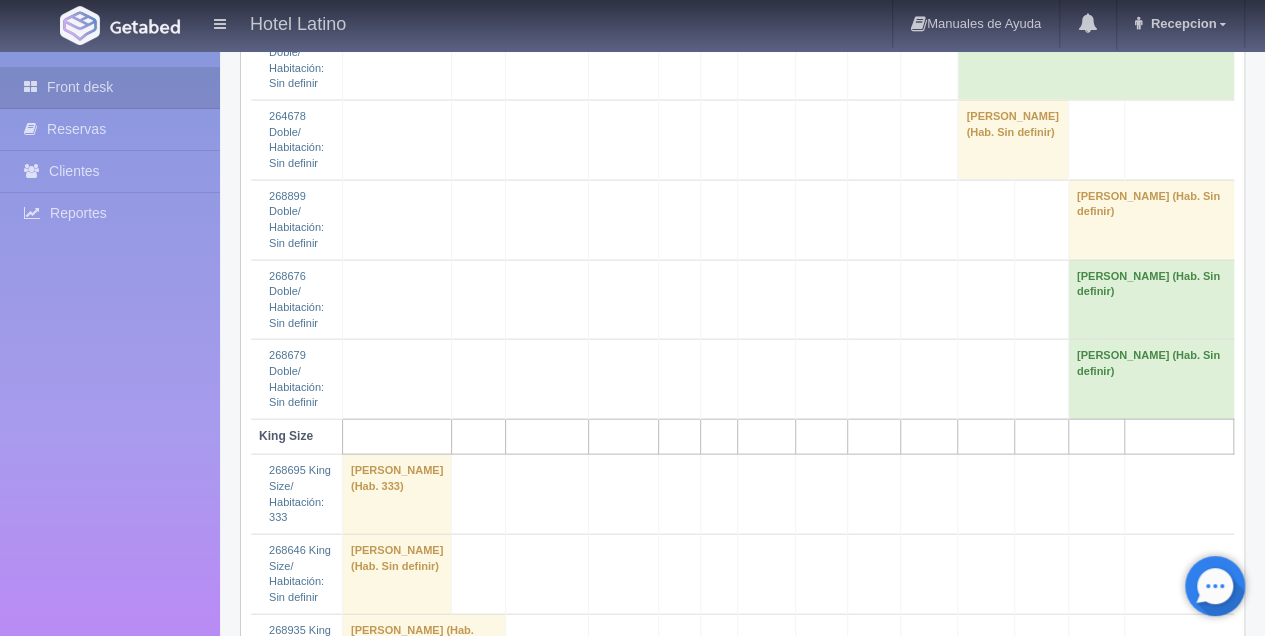 scroll, scrollTop: 2000, scrollLeft: 0, axis: vertical 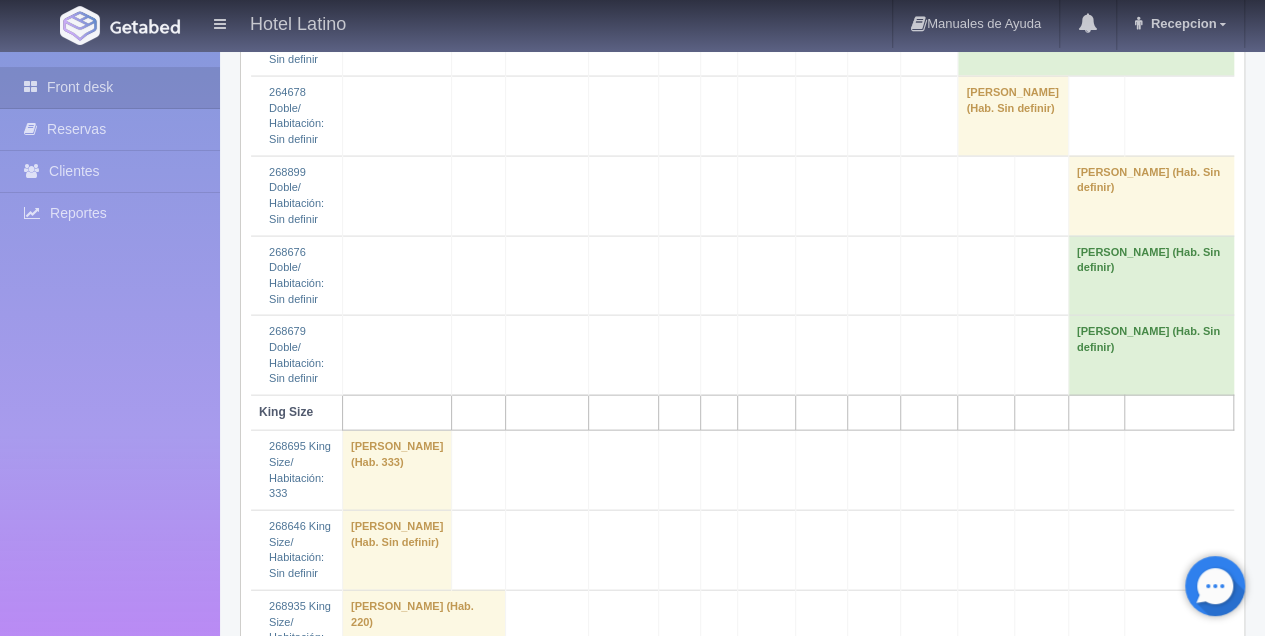 click on "[PERSON_NAME] 												(Hab. Sin definir)" at bounding box center (555, 1189) 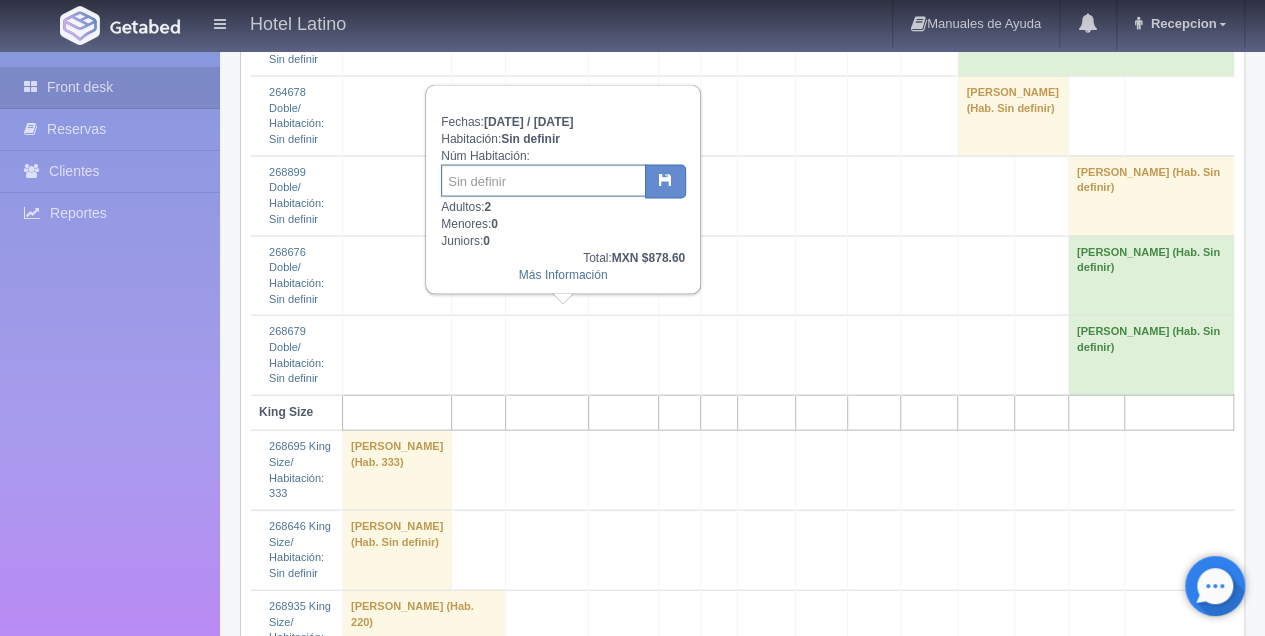 click at bounding box center [543, 181] 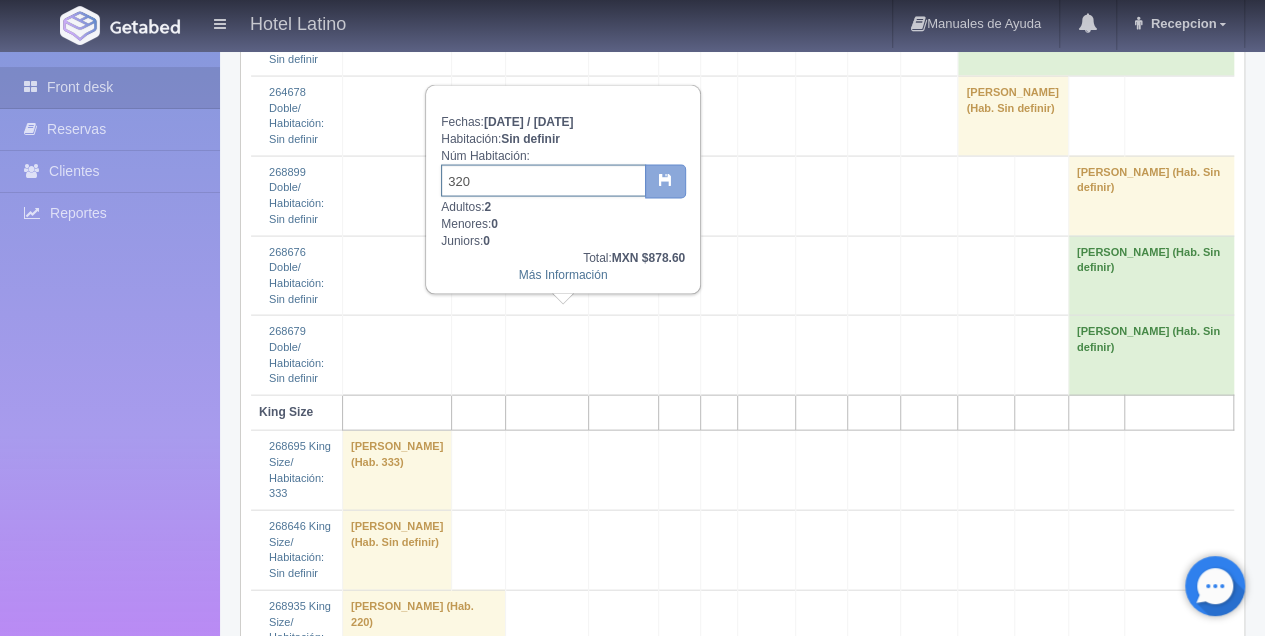 type on "320" 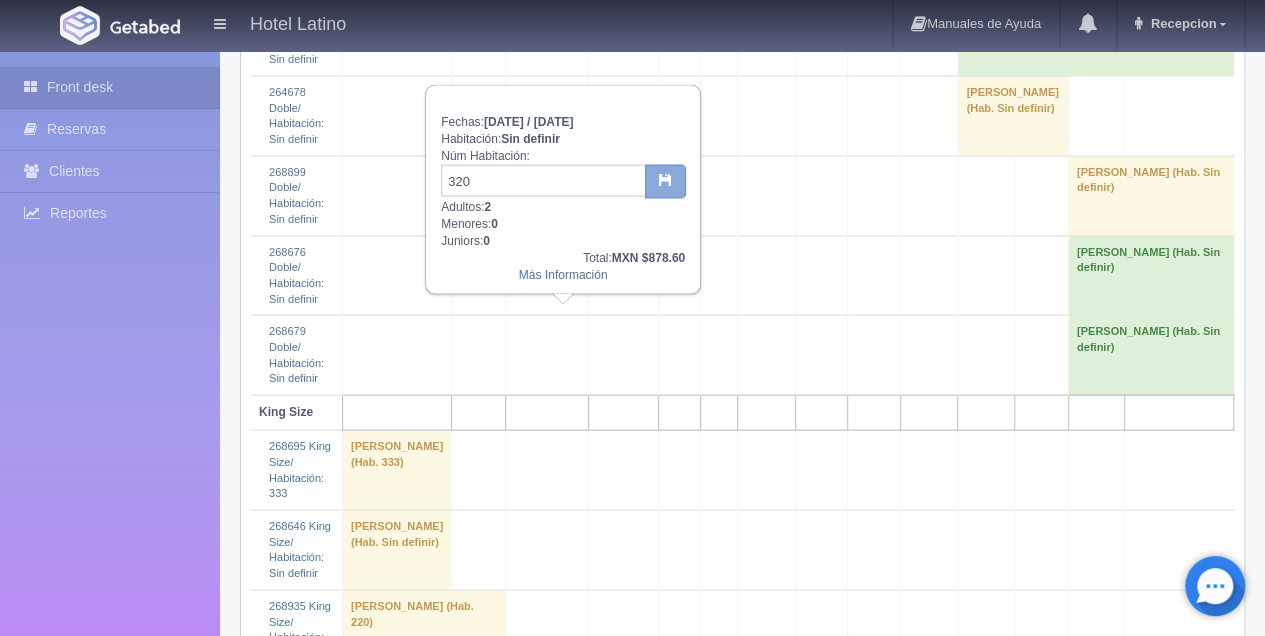 click at bounding box center [665, 182] 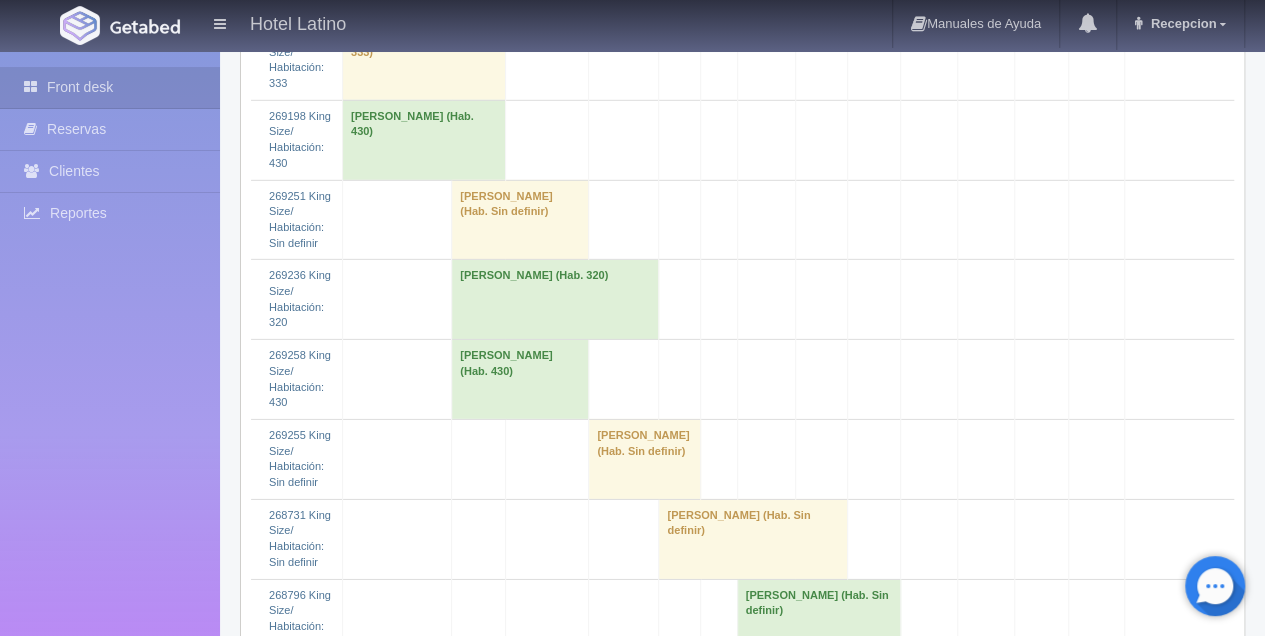scroll, scrollTop: 3000, scrollLeft: 0, axis: vertical 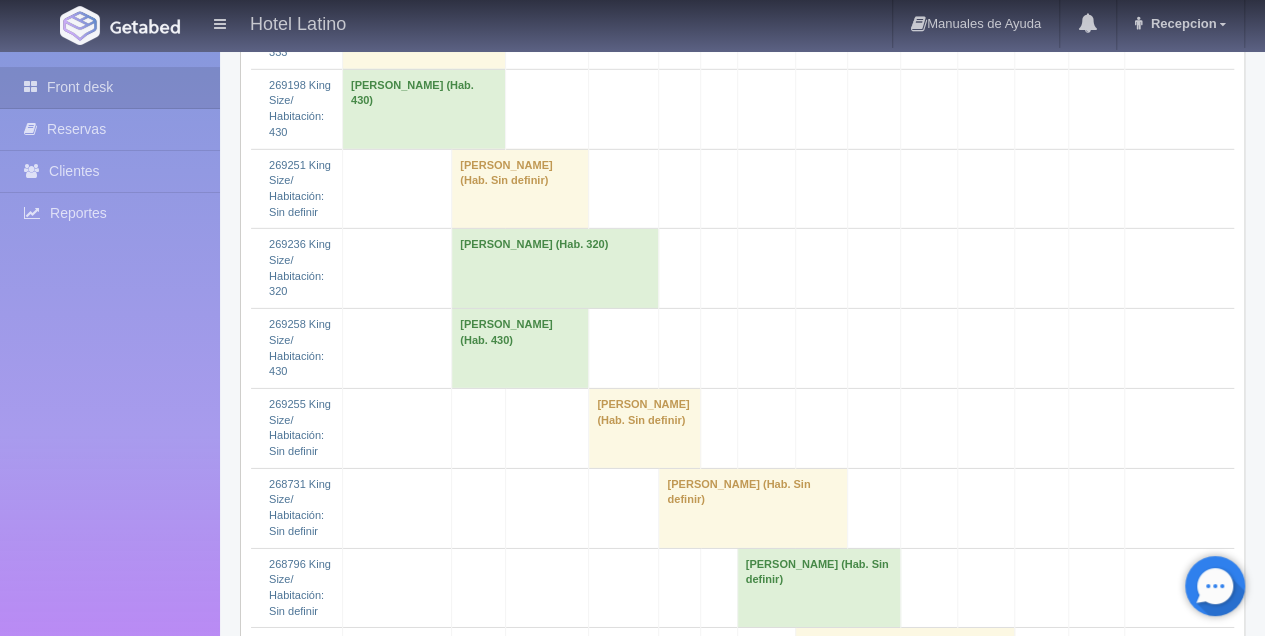 click on "[PERSON_NAME] 												(Hab. 420)" at bounding box center (520, 1581) 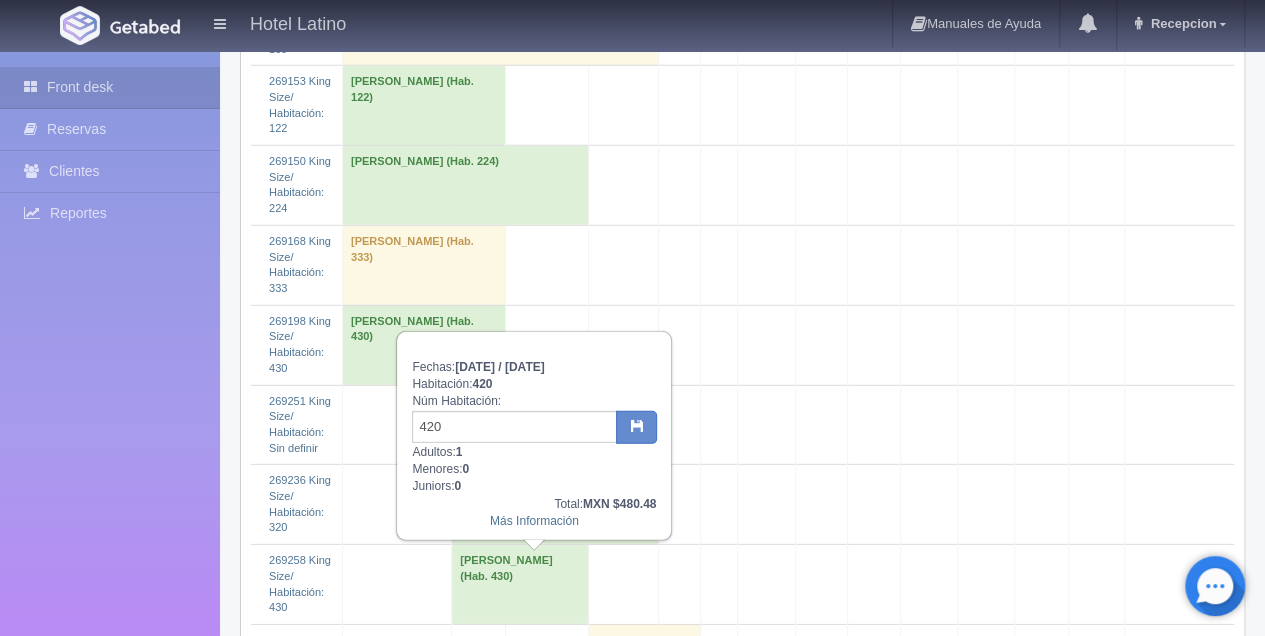 scroll, scrollTop: 2766, scrollLeft: 0, axis: vertical 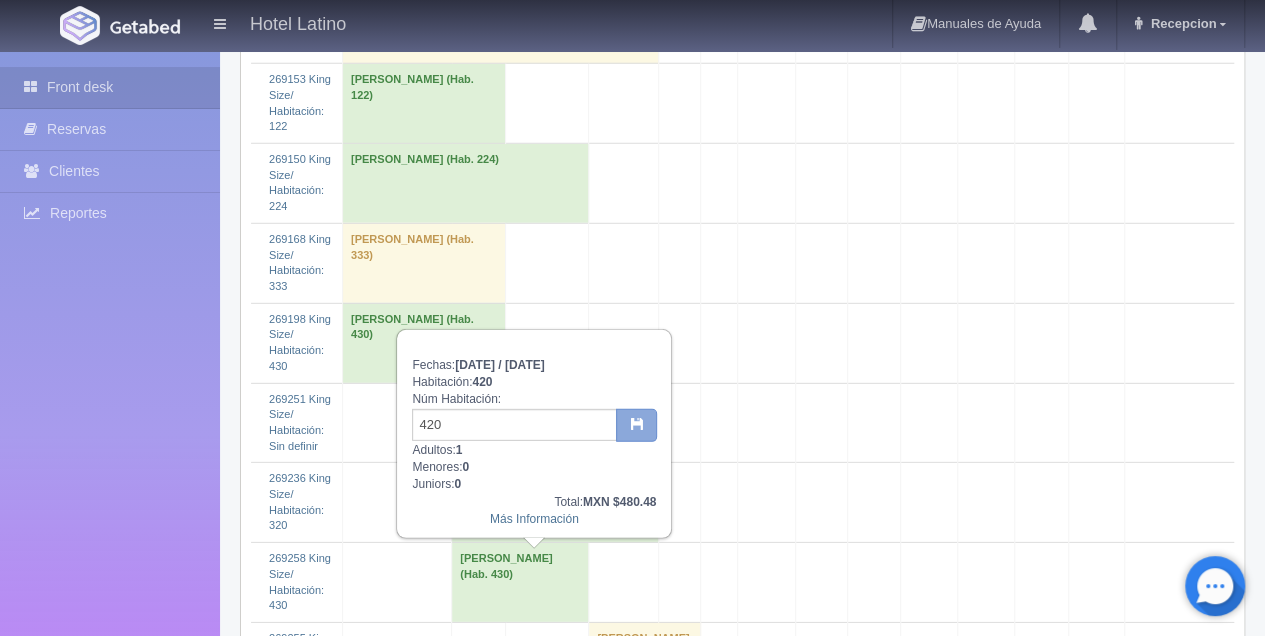 click at bounding box center (636, 426) 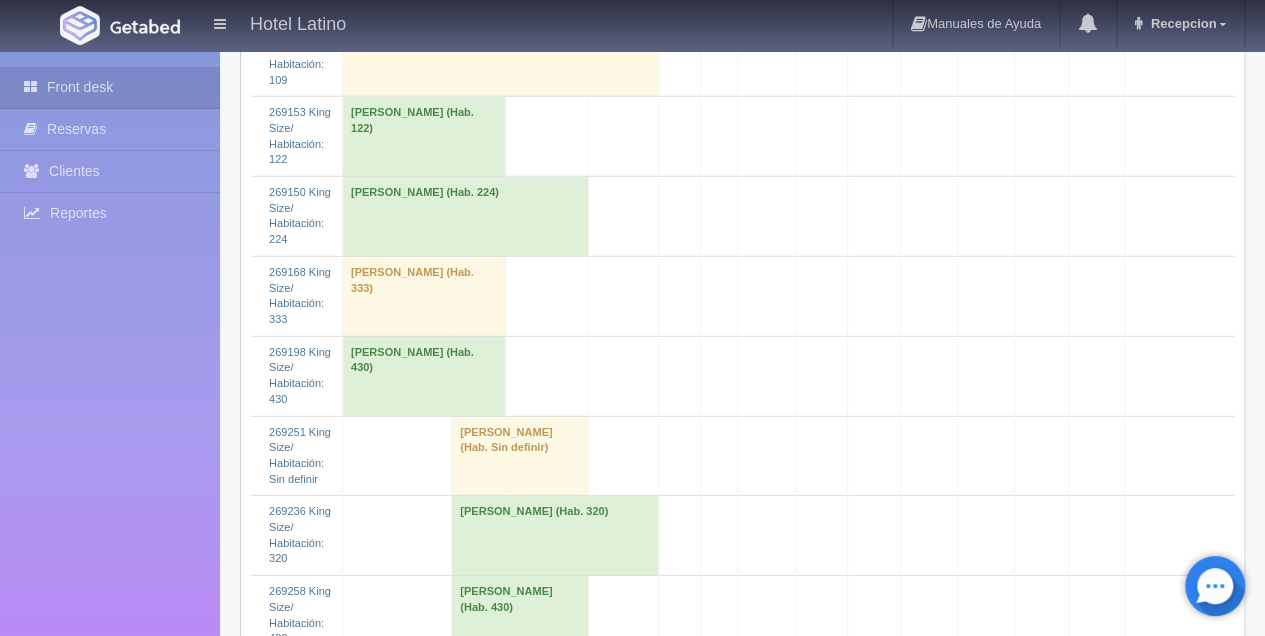 scroll, scrollTop: 2800, scrollLeft: 0, axis: vertical 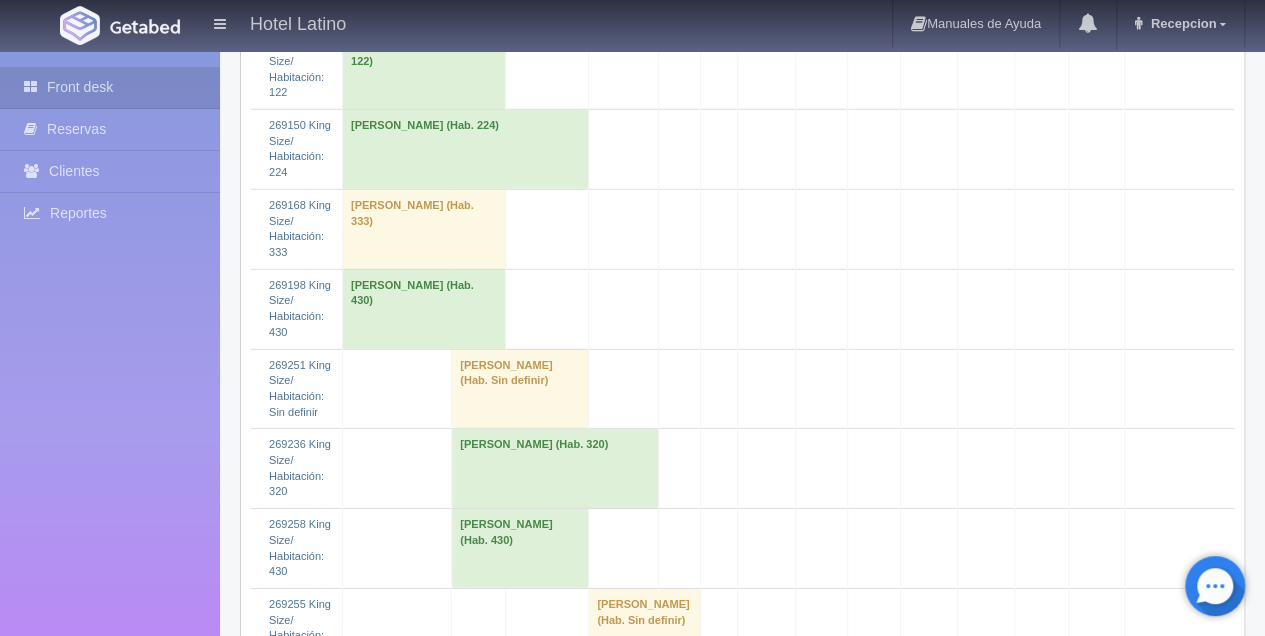 click on "[PERSON_NAME] 												(Hab. 331)" at bounding box center (520, 1701) 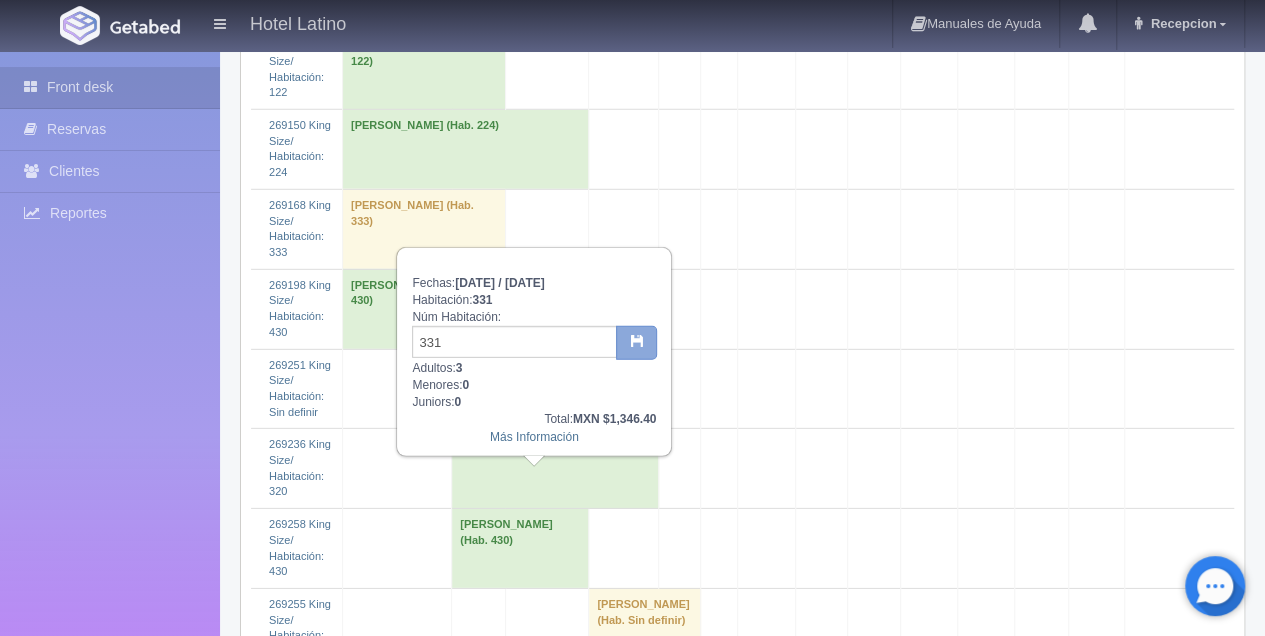 click at bounding box center [636, 340] 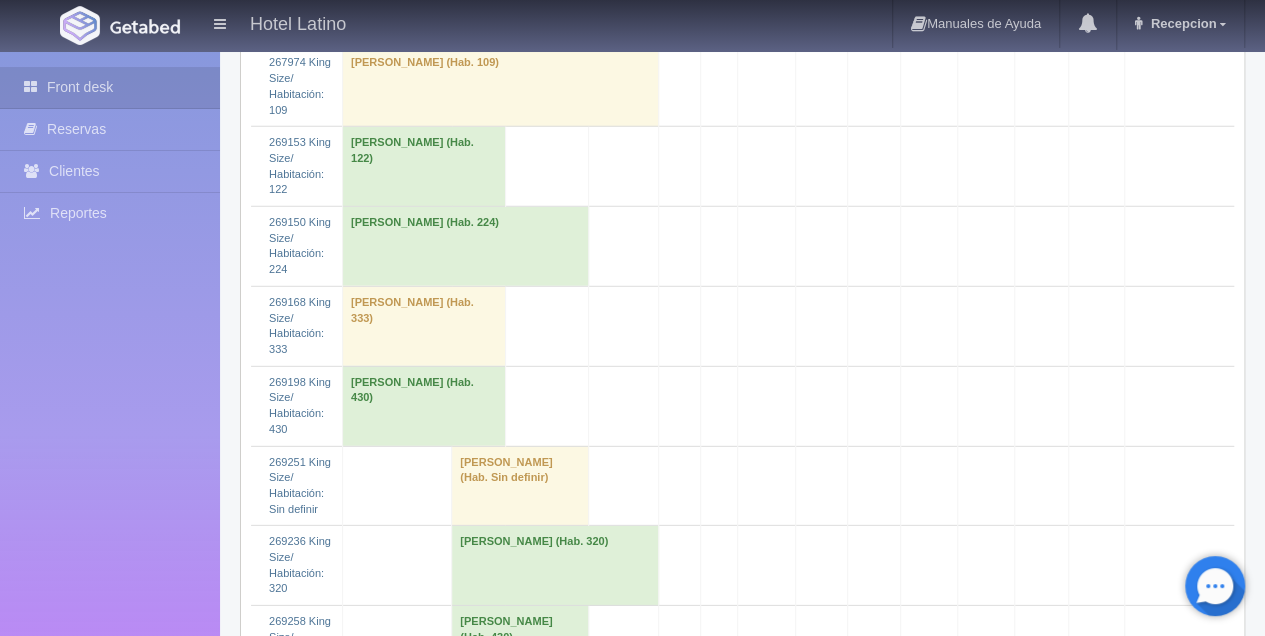 scroll, scrollTop: 2866, scrollLeft: 0, axis: vertical 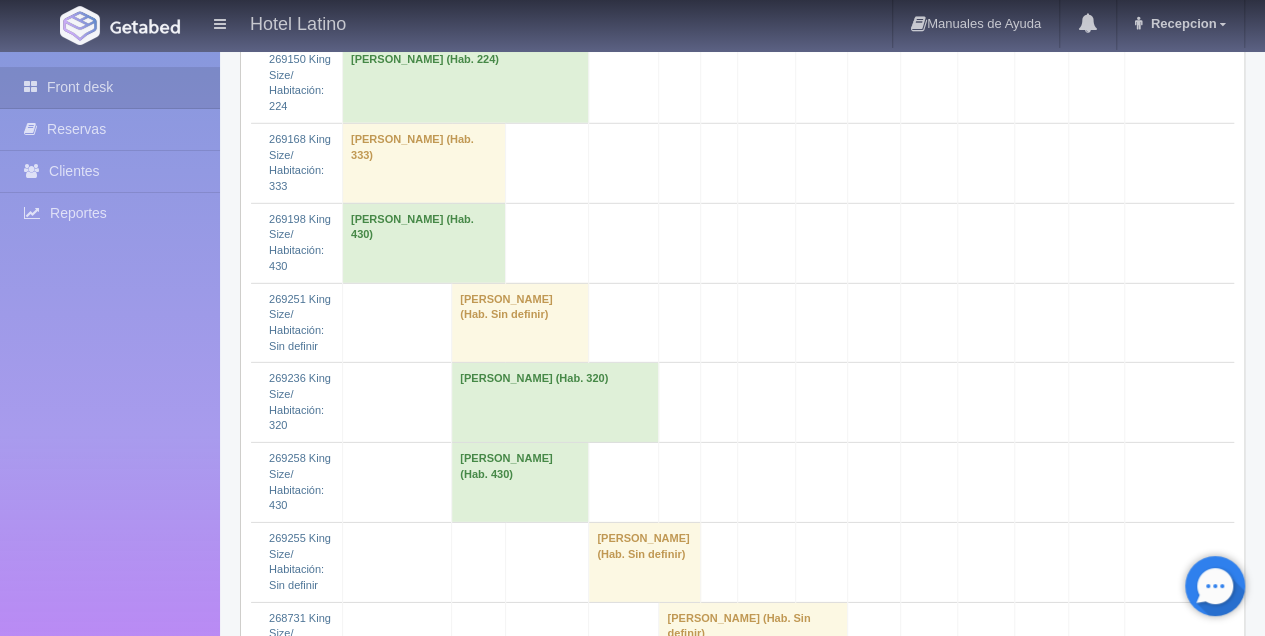 click on "[PERSON_NAME] 												(Hab. 420)" at bounding box center [520, 1715] 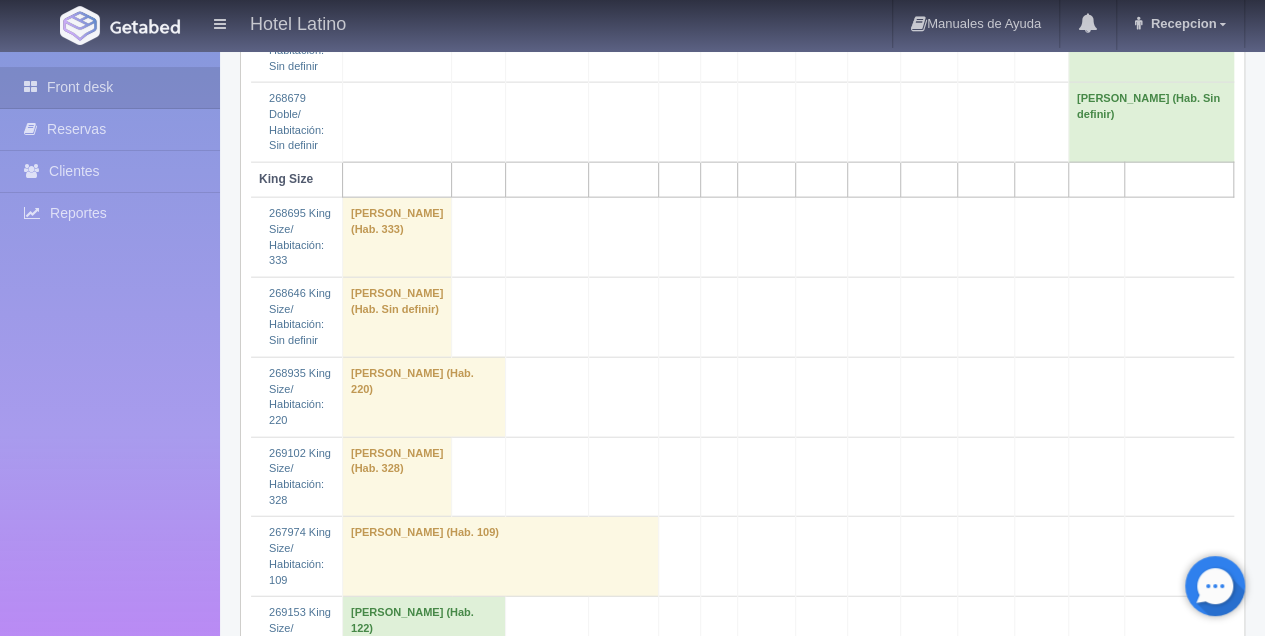 scroll, scrollTop: 2232, scrollLeft: 0, axis: vertical 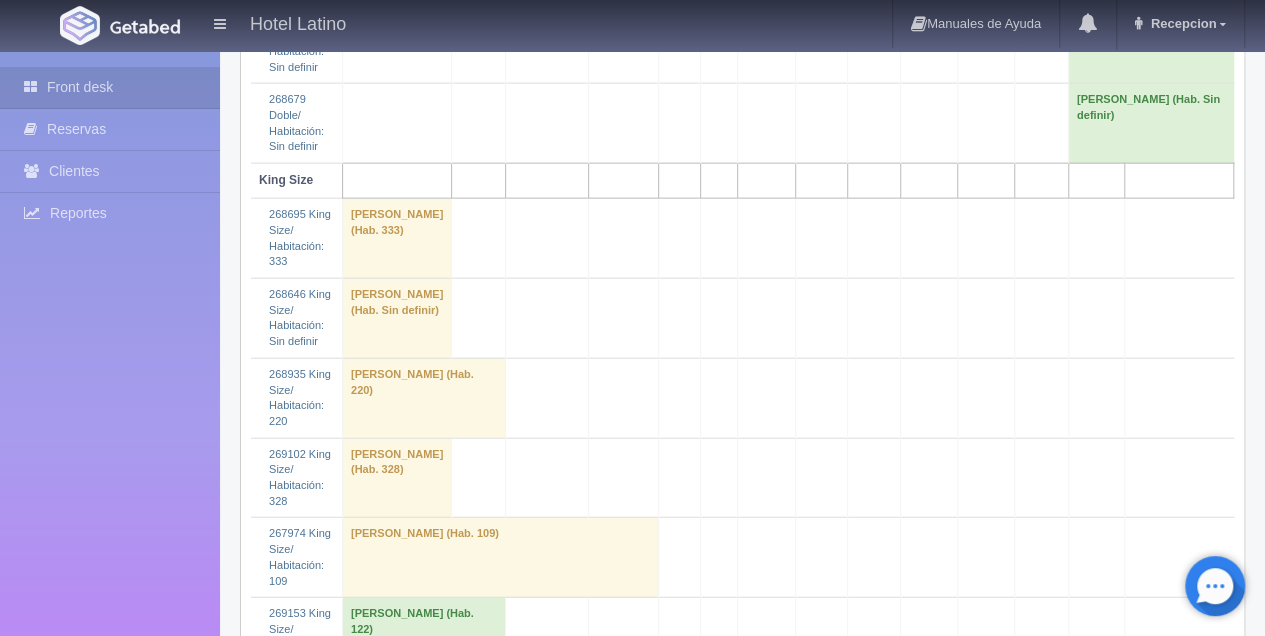 click on "[PERSON_NAME] 												(Hab. 430)" at bounding box center (520, 1117) 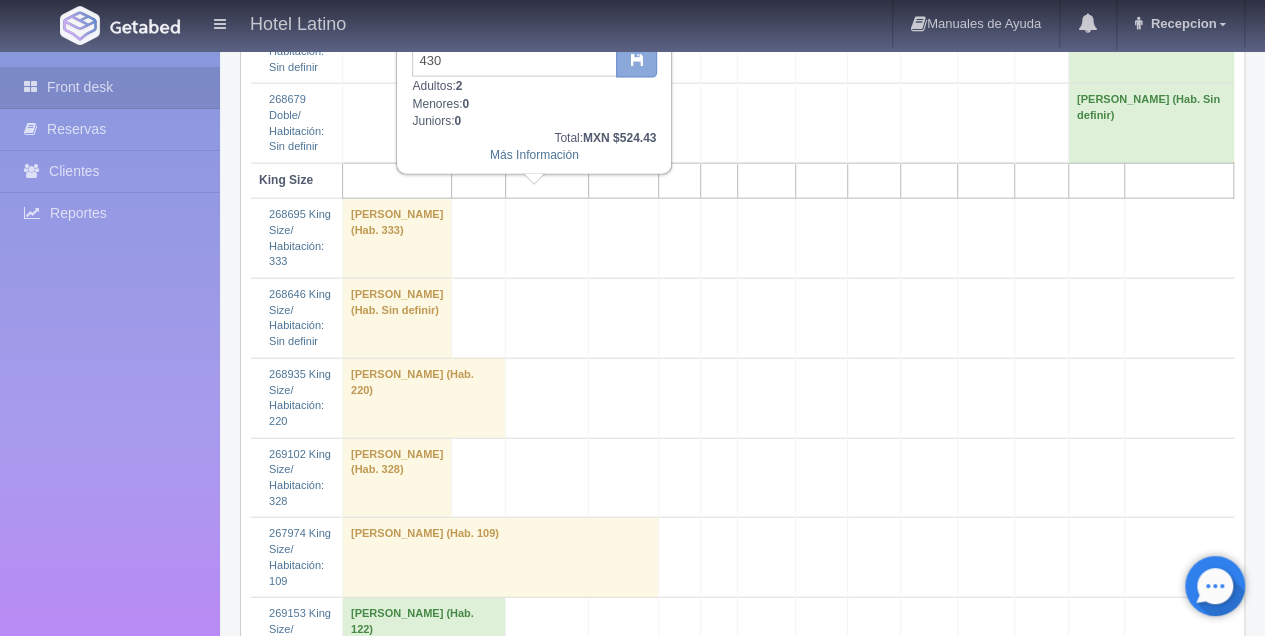 click at bounding box center [636, 62] 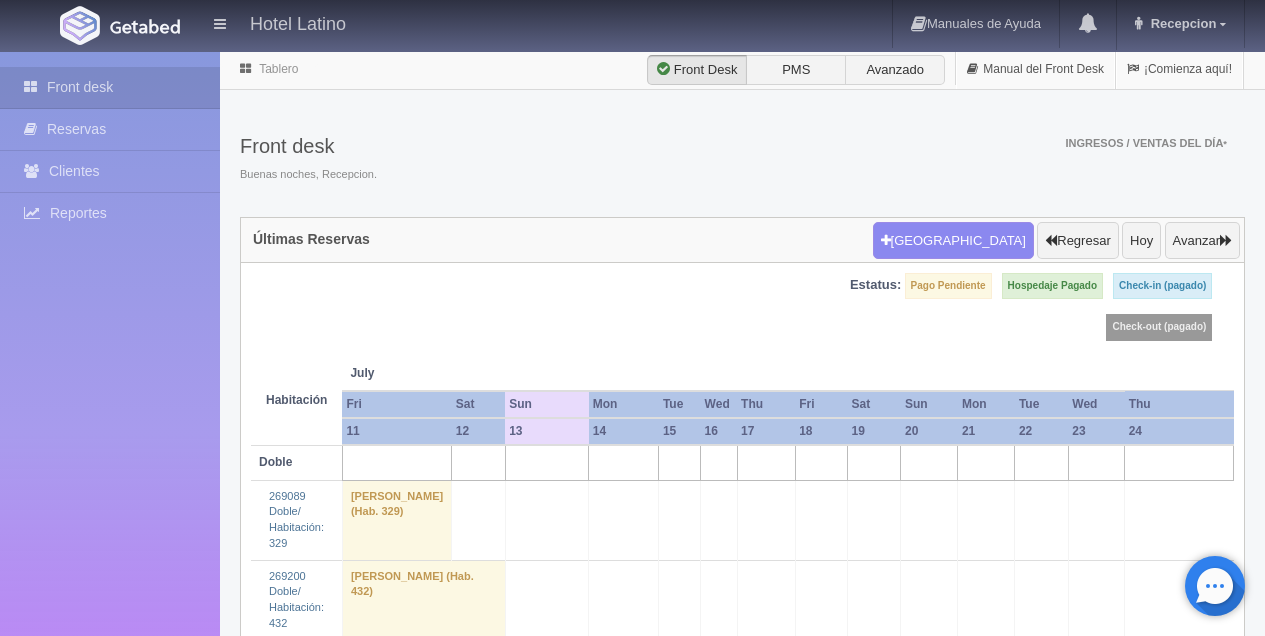 scroll, scrollTop: 0, scrollLeft: 0, axis: both 